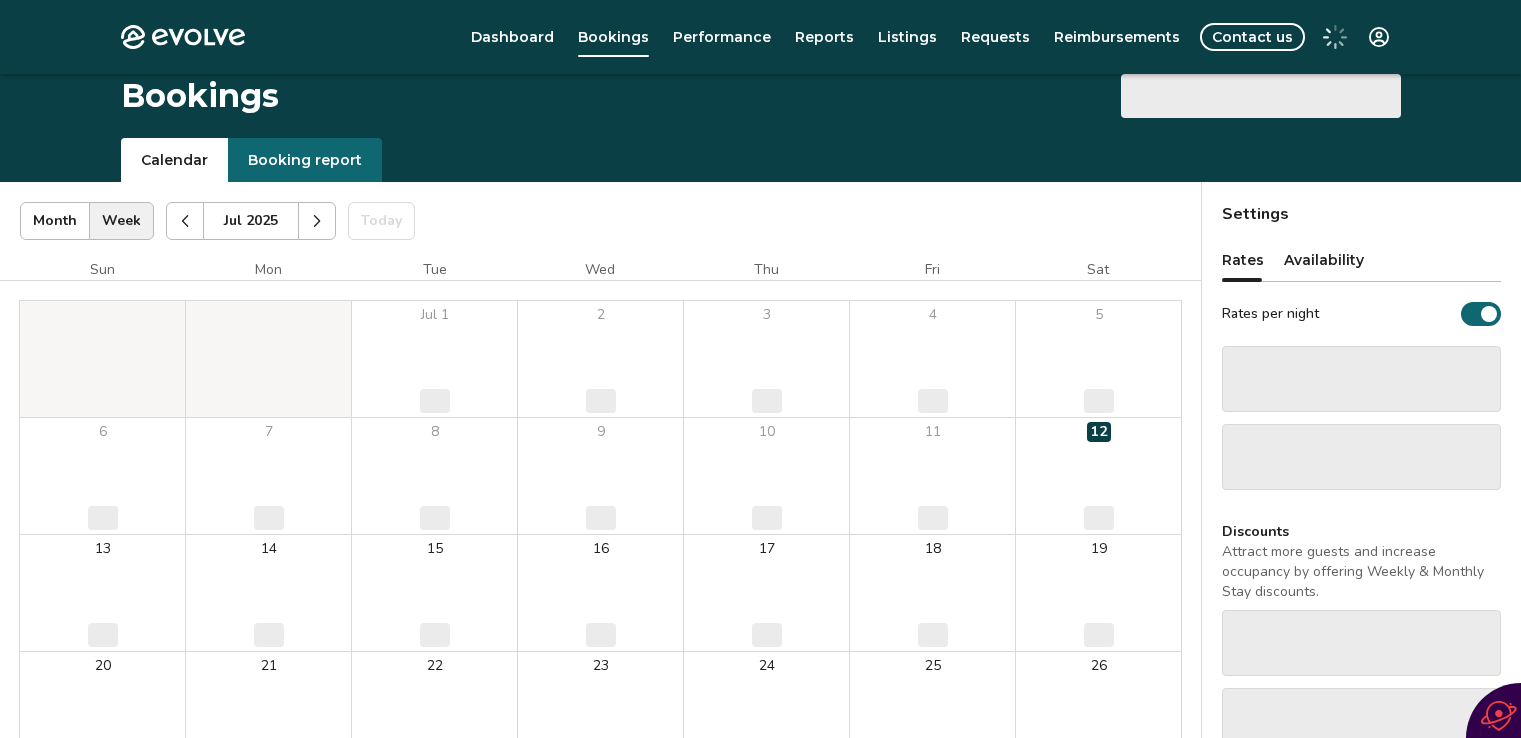 click on "Evolve Dashboard Bookings Performance Reports Listings Requests Reimbursements Contact us Bookings ‌ Calendar Booking report Jul [YEAR]  | Views Month Week Jul [YEAR] Today Settings Jul [YEAR] Sun Mon Tue Wed Thu Fri Sat Jul 1 ‌ 2 ‌ 3 ‌ 4 ‌ 5 ‌ 6 ‌ 7 ‌ 8 ‌ 9 ‌ 10 ‌ 11 ‌ 12 ‌ 13 ‌ 14 ‌ 15 ‌ 16 ‌ 17 ‌ 18 ‌ 19 ‌ 20 ‌ 21 ‌ 22 ‌ 23 ‌ 24 ‌ 25 ‌ 26 ‌ 27 ‌ 28 ‌ 29 ‌ 30 ‌ 31 ‌ Booking Pending Evolve/Owner Settings Rates Availability Rates per night ‌ ‌ Discounts Attract more guests and increase occupancy by offering Weekly & Monthly Stay discounts. ‌ ‌ ‌ © 2013-Present Evolve Vacation Rental Network Privacy Policy | Terms of Service" at bounding box center [760, 517] 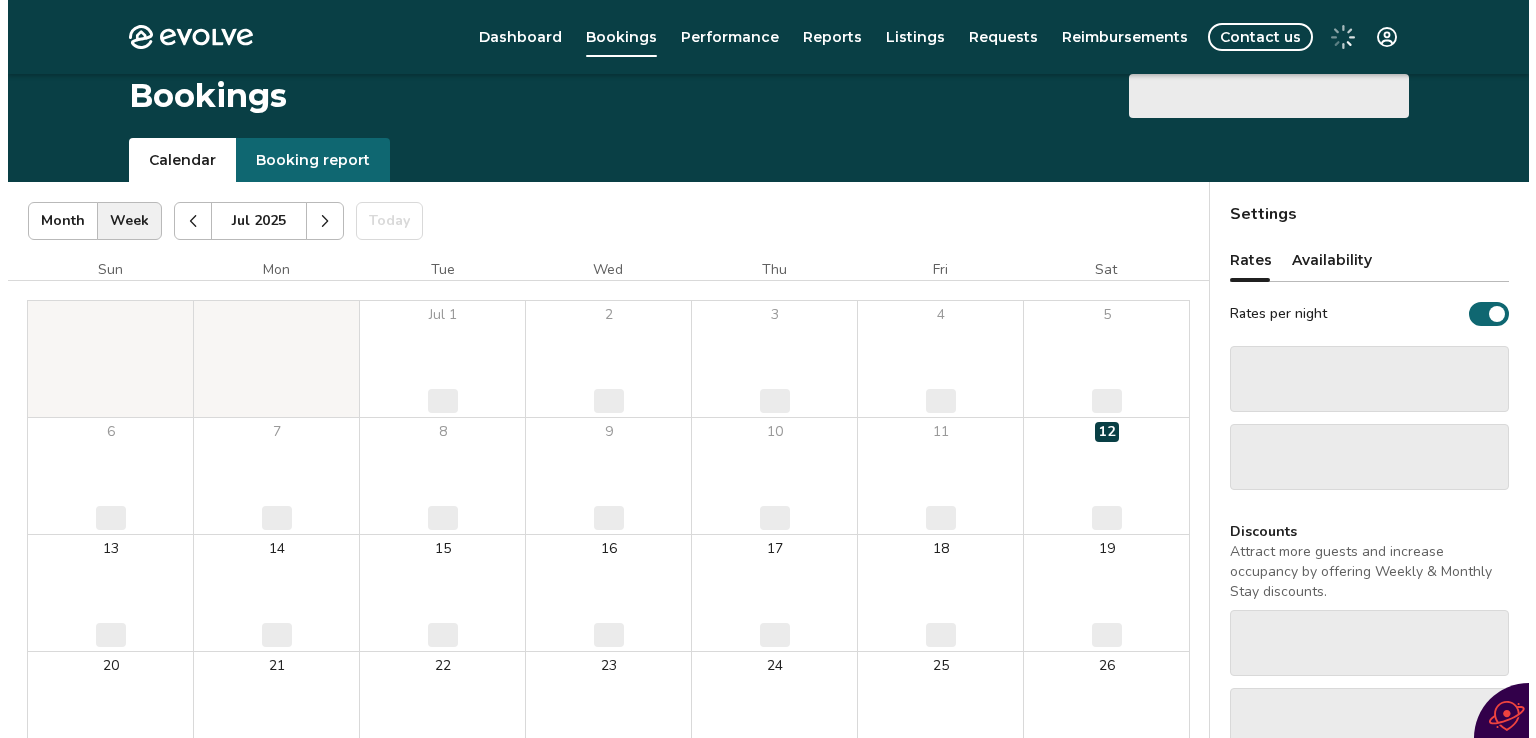 scroll, scrollTop: 0, scrollLeft: 0, axis: both 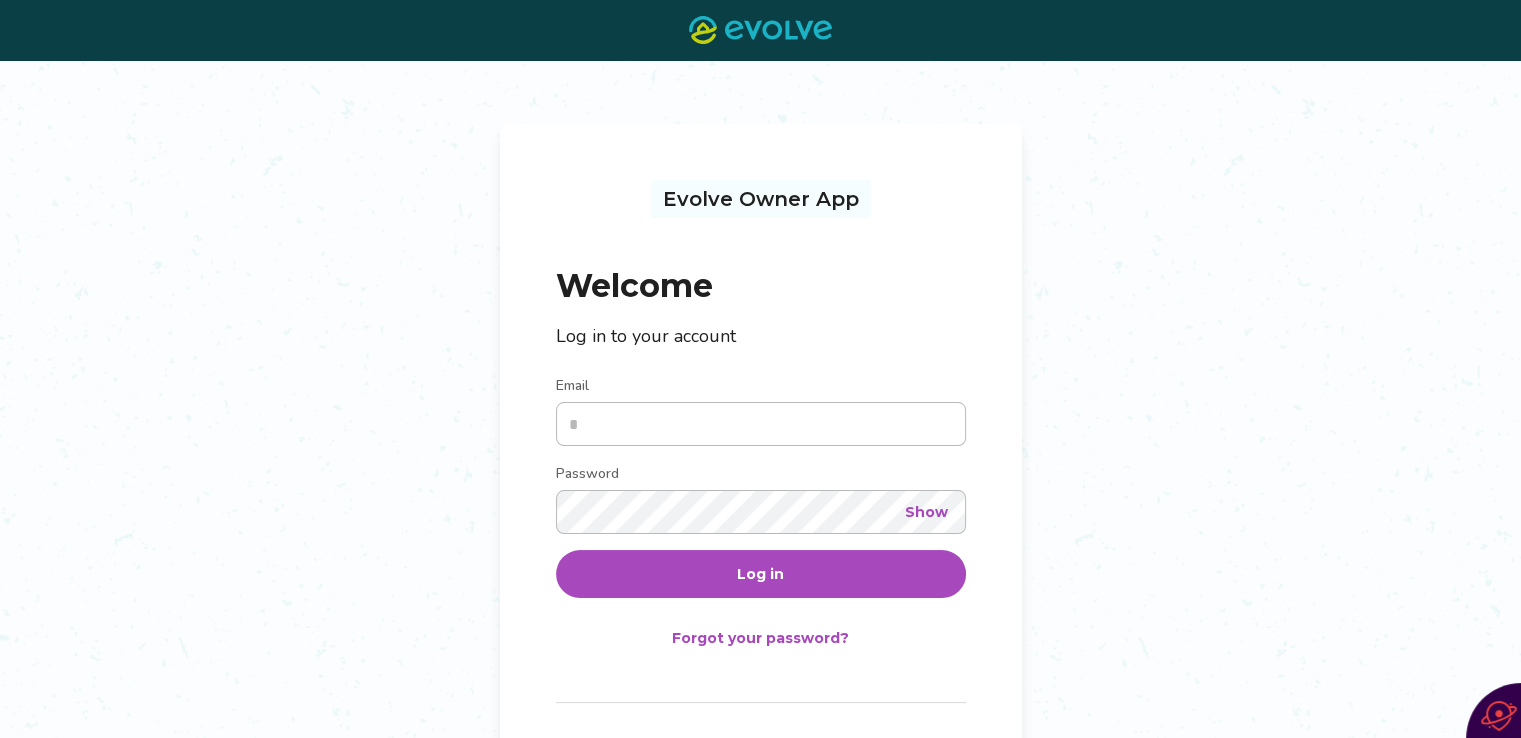 type on "**********" 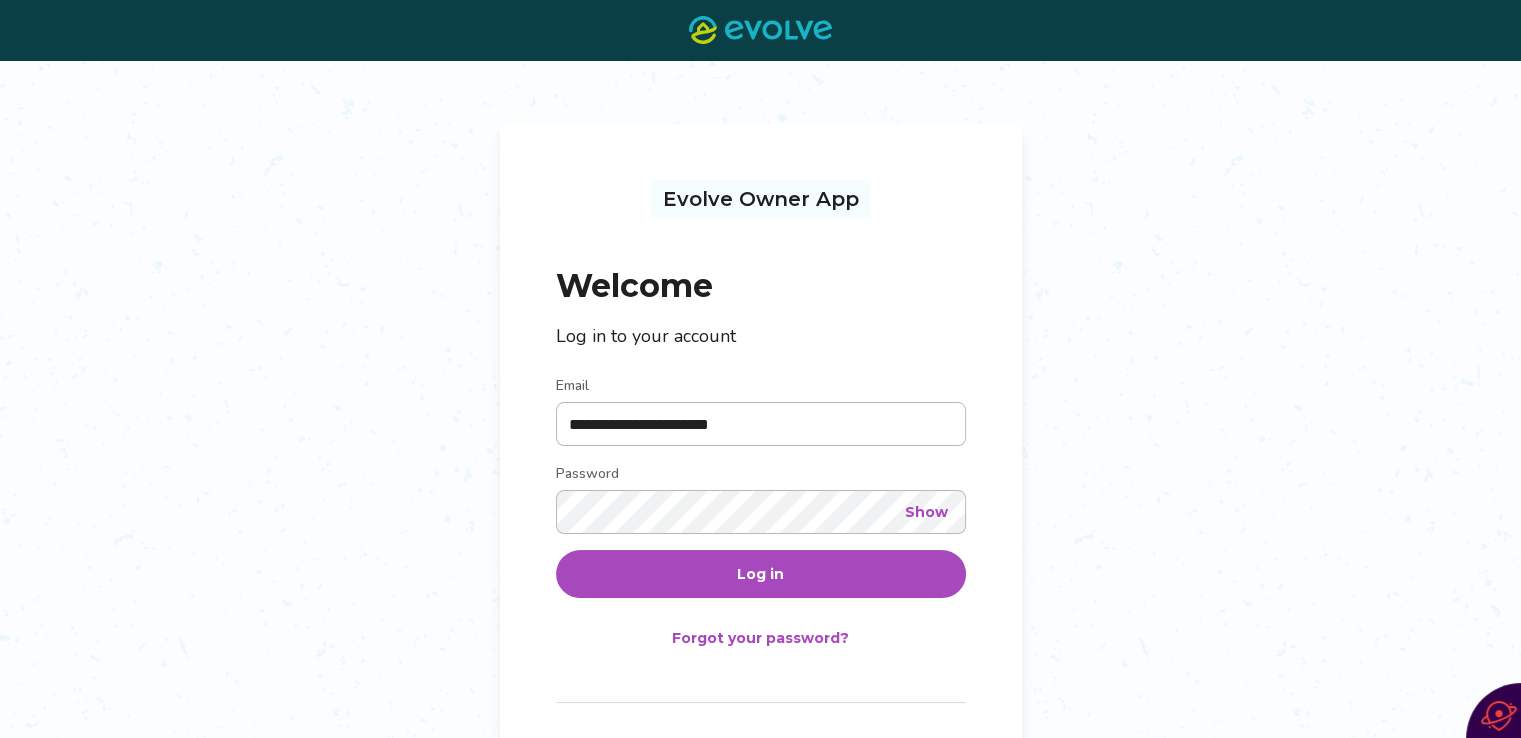 click on "Log in" at bounding box center [761, 574] 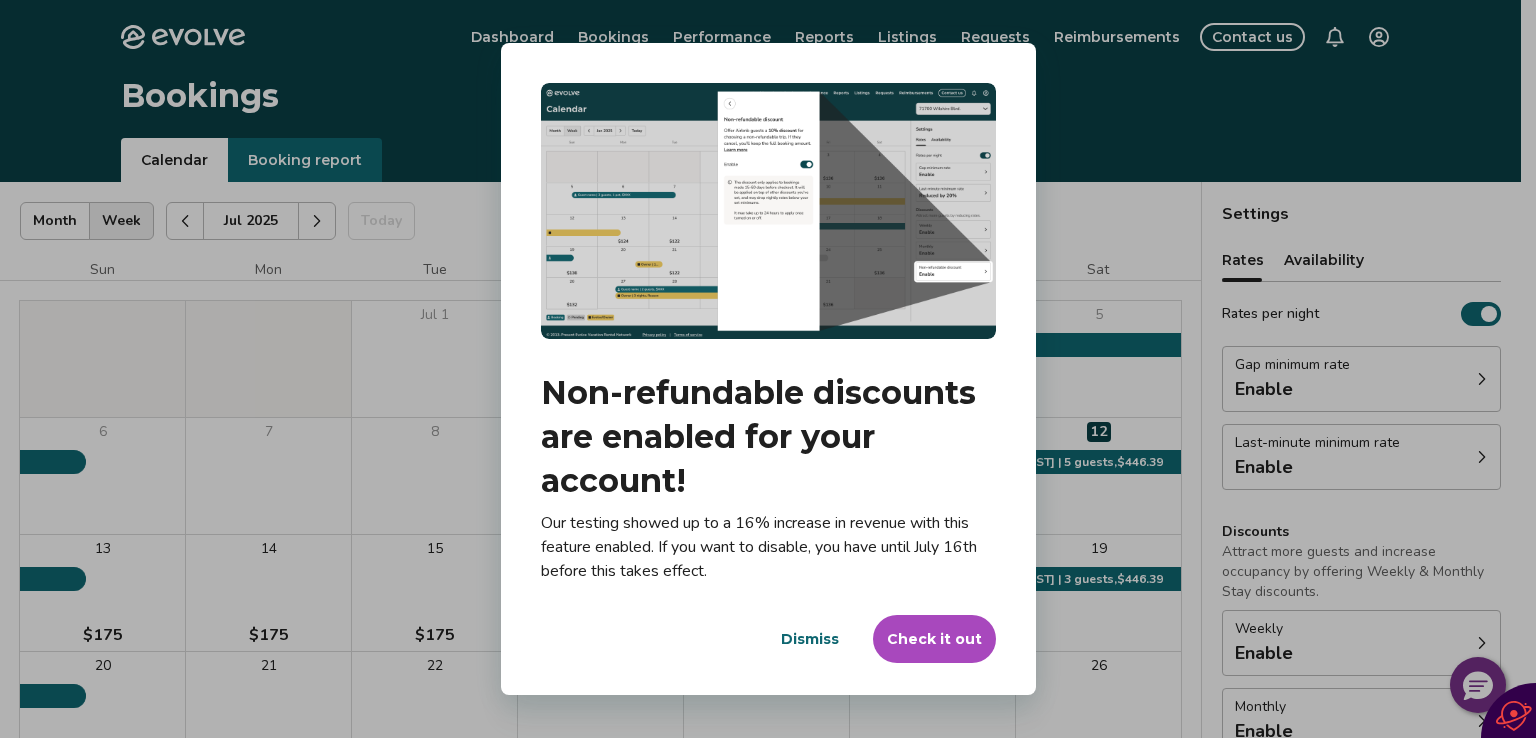 click on "Dismiss" at bounding box center [810, 639] 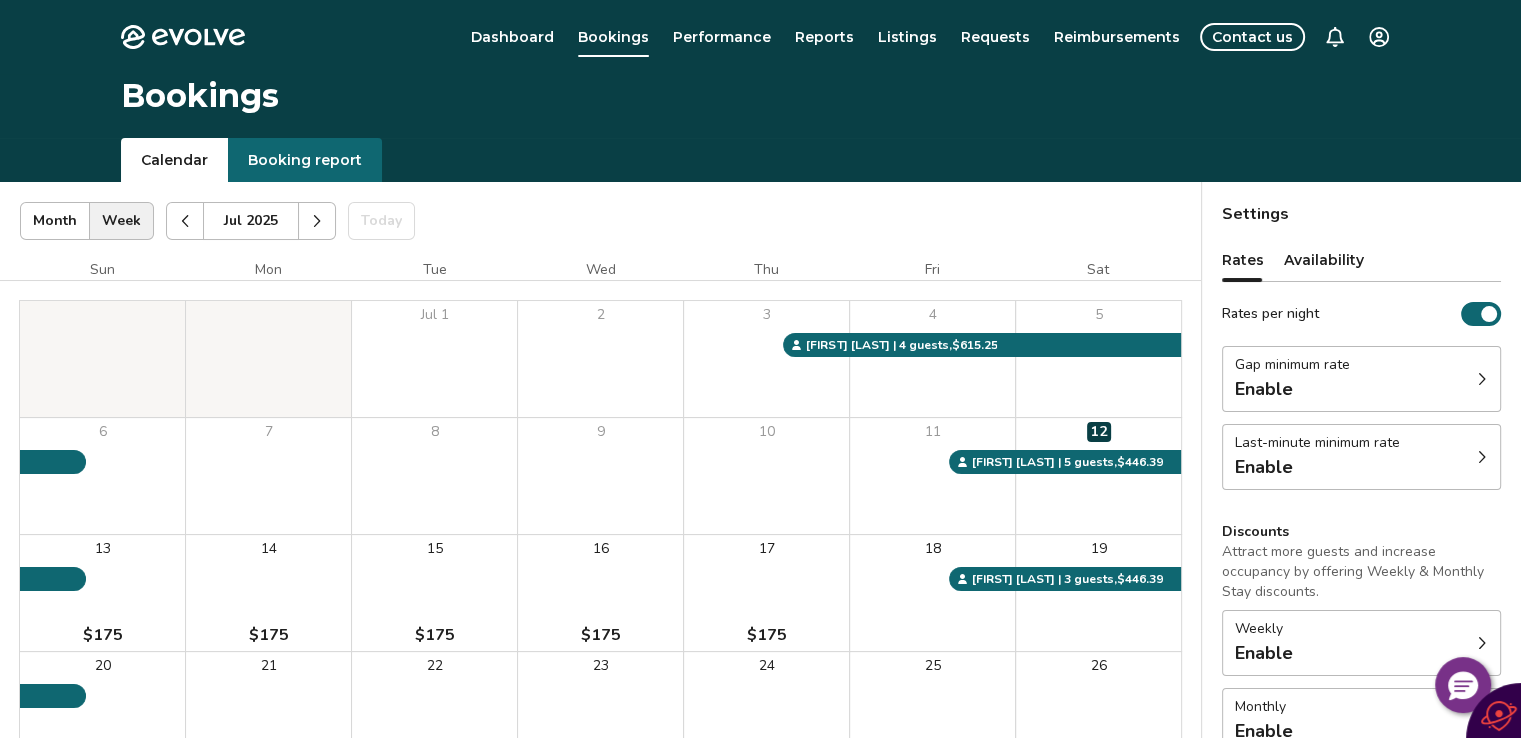 click on "Availability" at bounding box center [1324, 260] 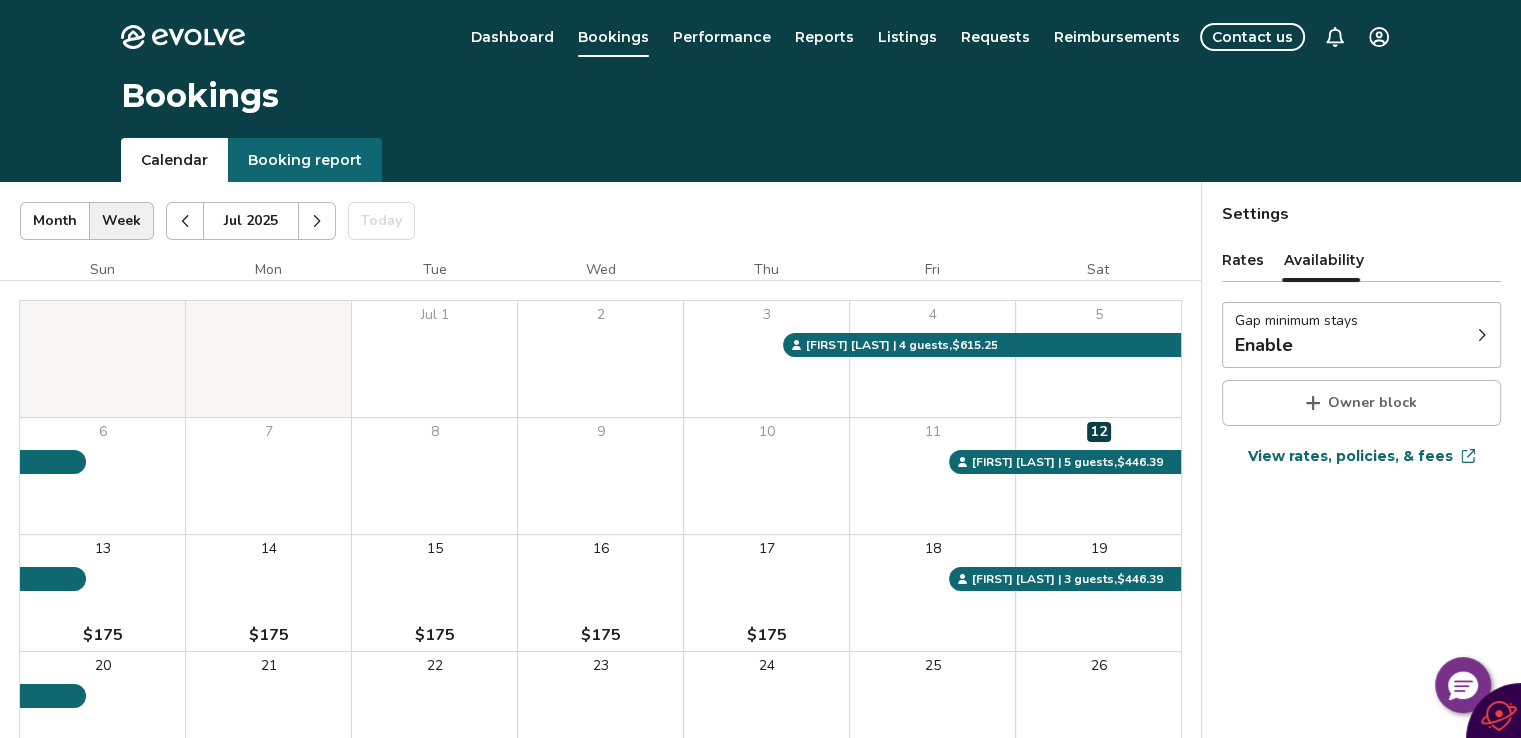 click on "Rates" at bounding box center [1243, 260] 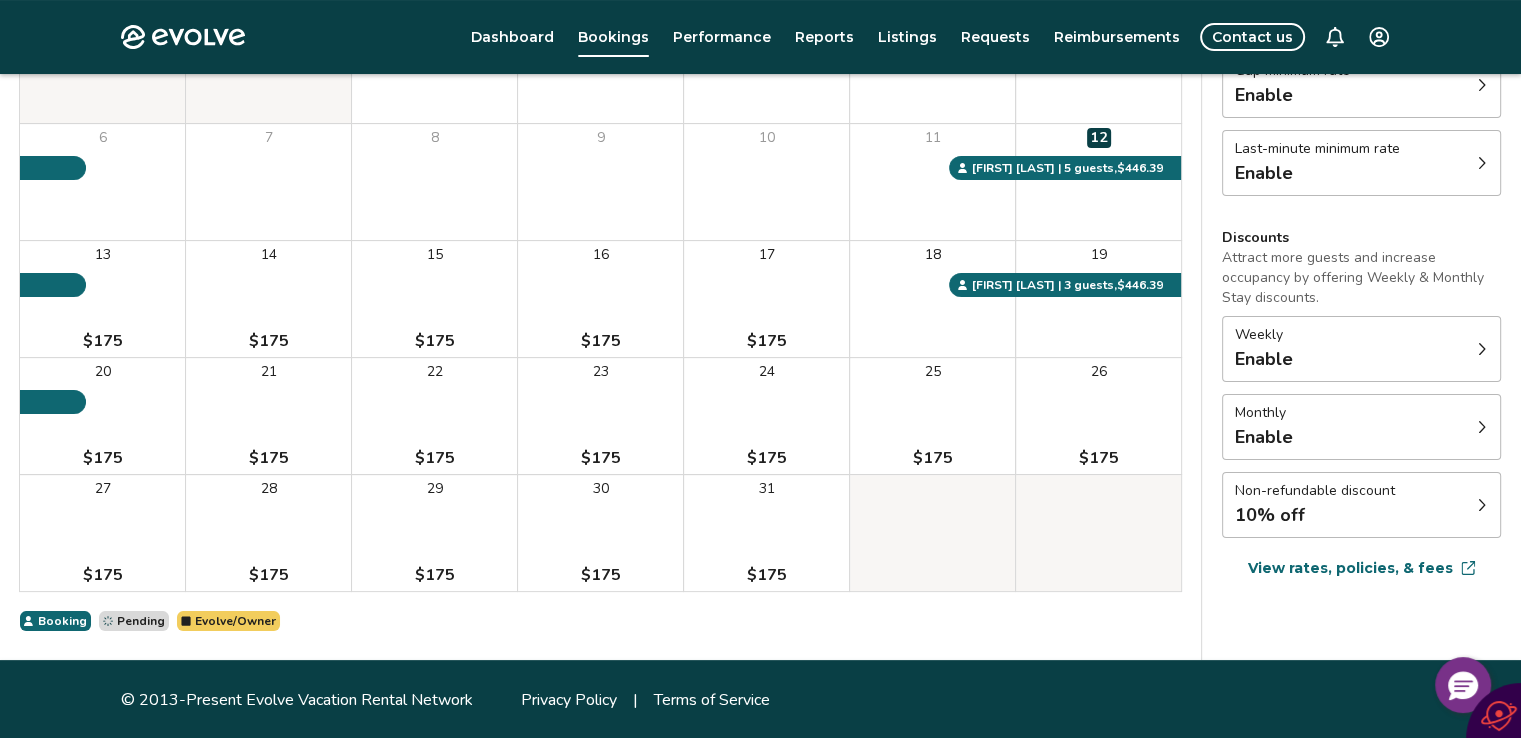 scroll, scrollTop: 296, scrollLeft: 0, axis: vertical 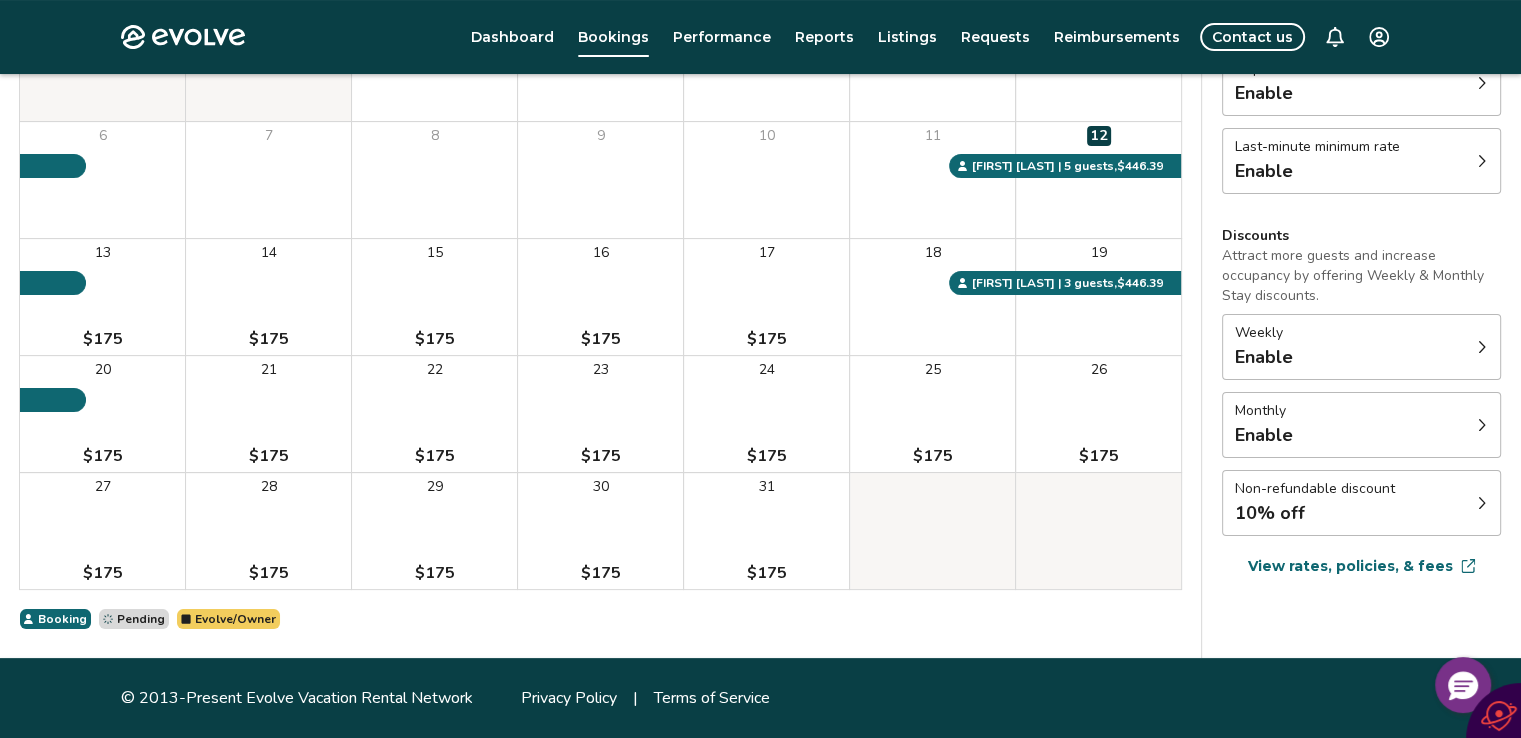 click 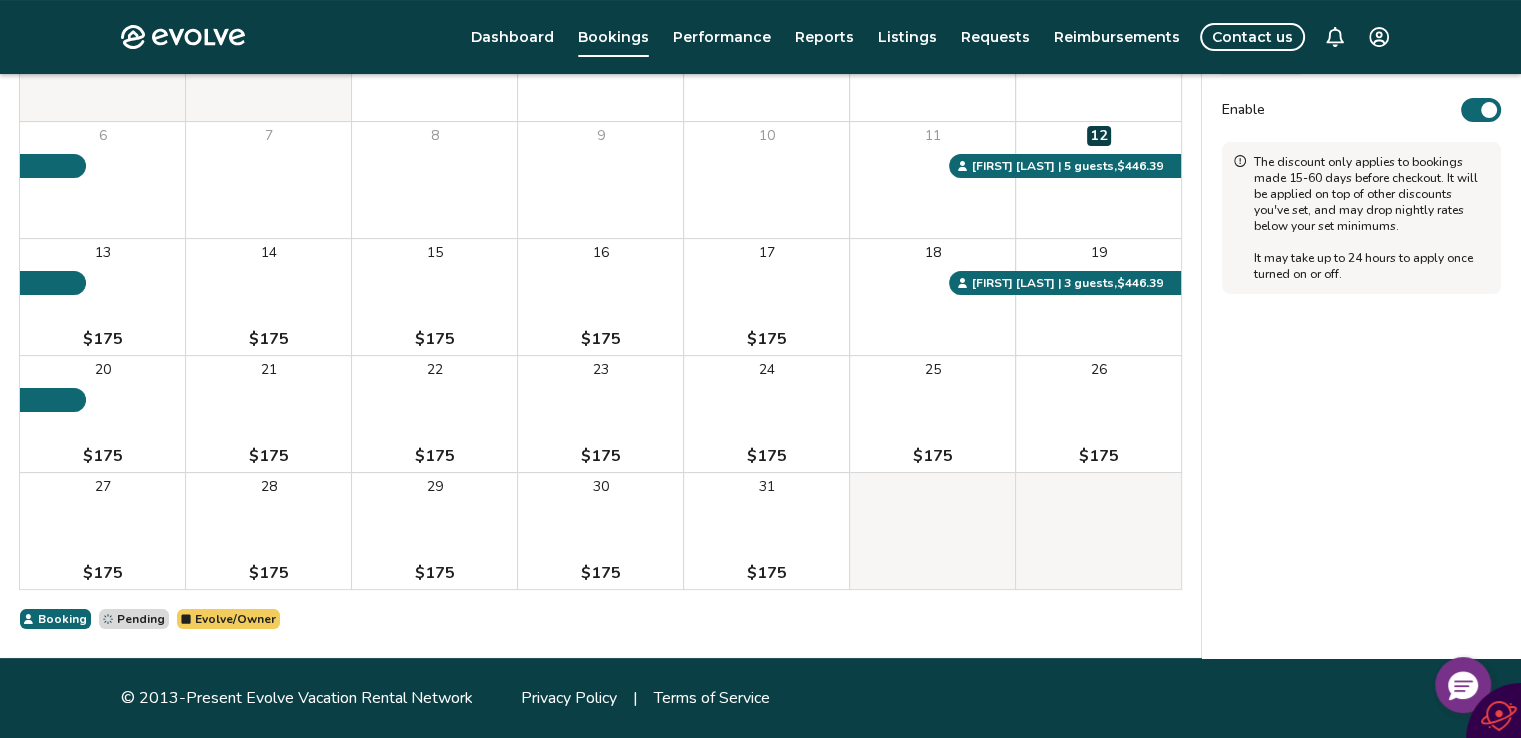 click at bounding box center (1489, 110) 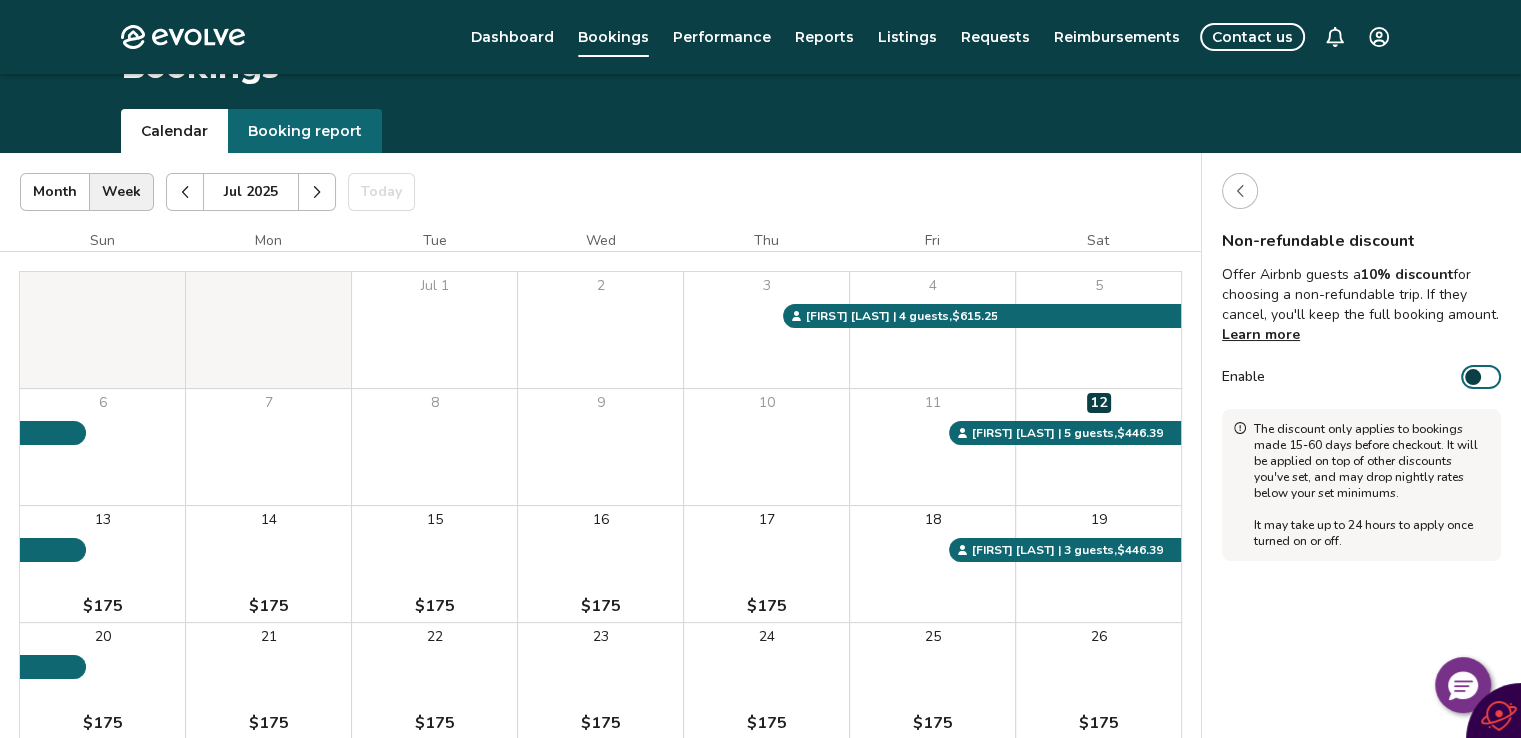 scroll, scrollTop: 0, scrollLeft: 0, axis: both 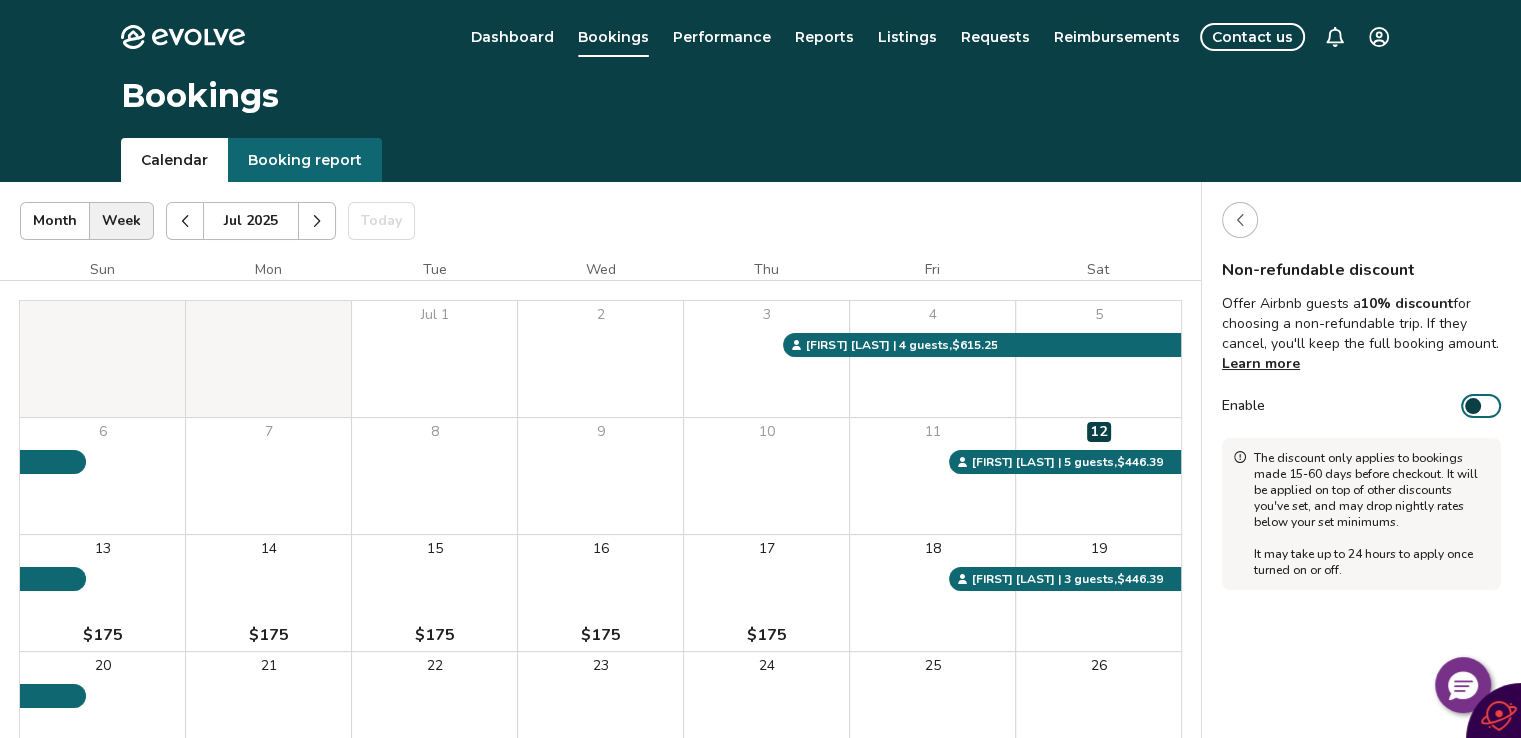 click 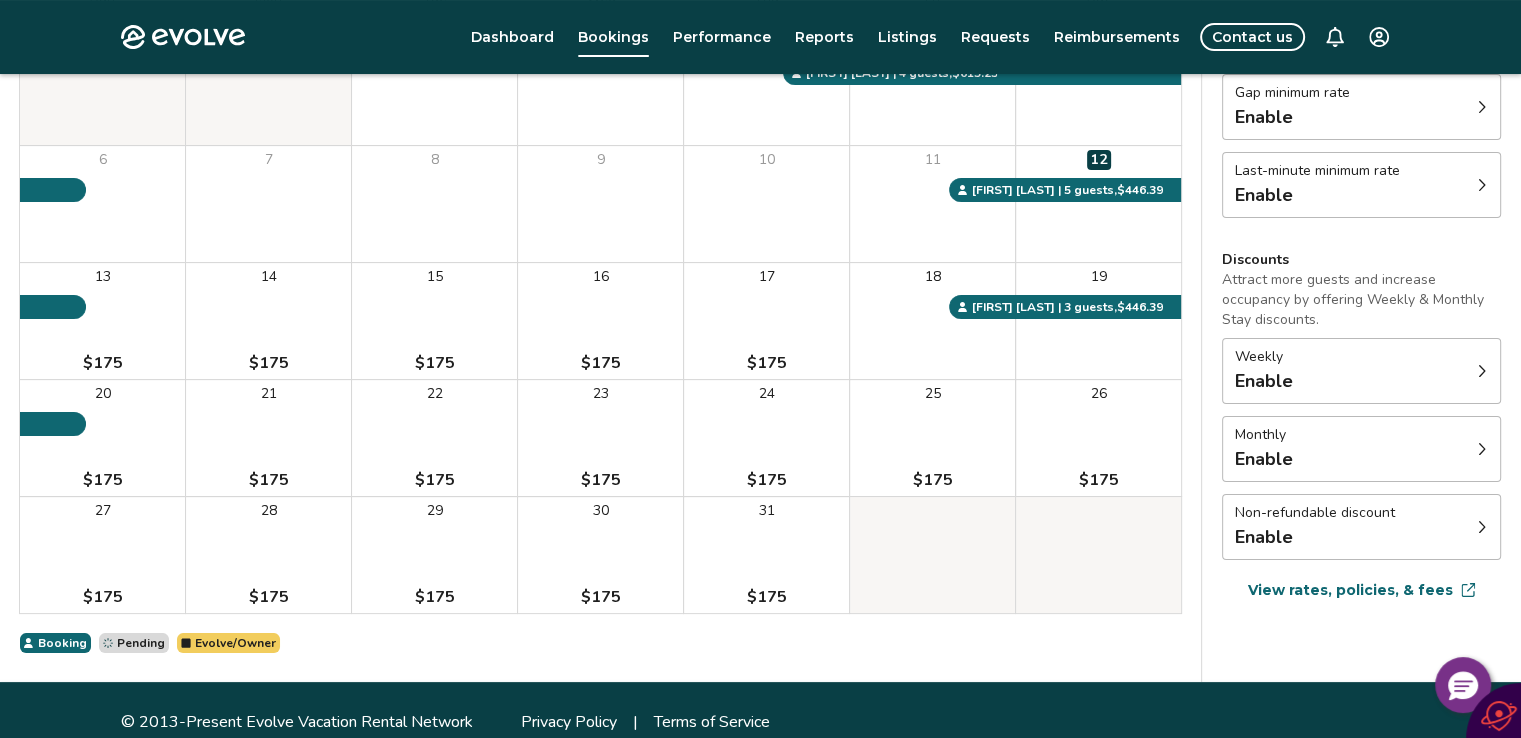 scroll, scrollTop: 272, scrollLeft: 0, axis: vertical 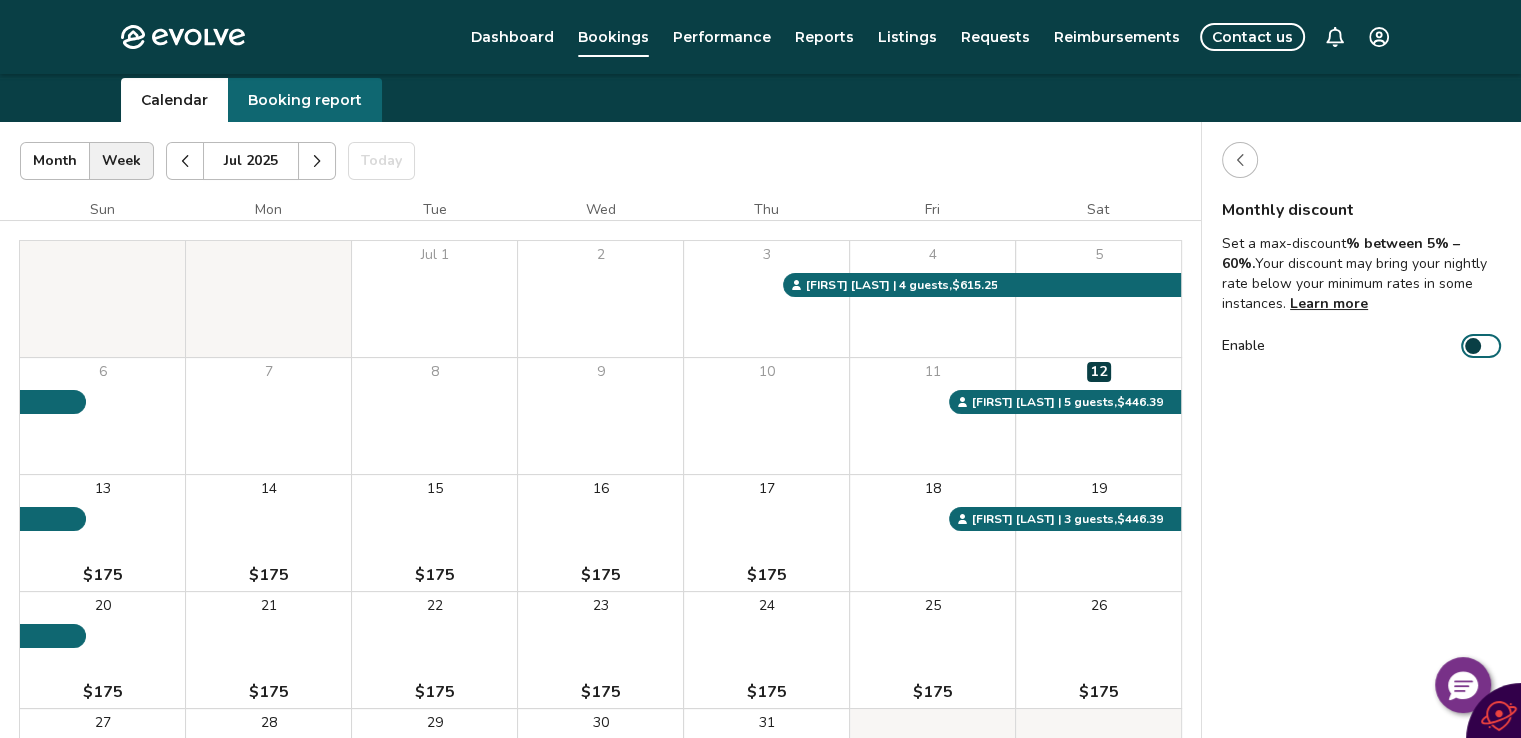 click 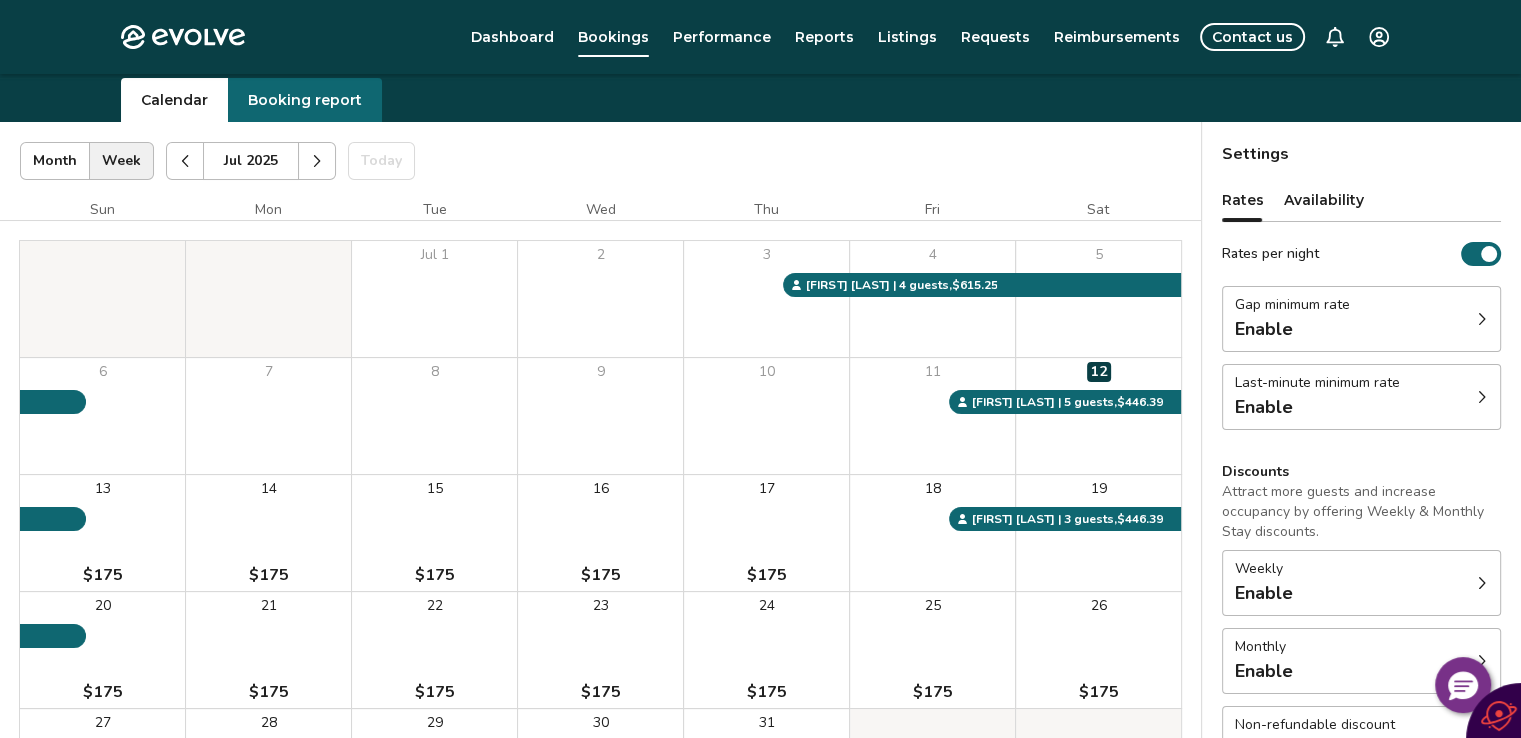 click on "Settings" at bounding box center [1361, 154] 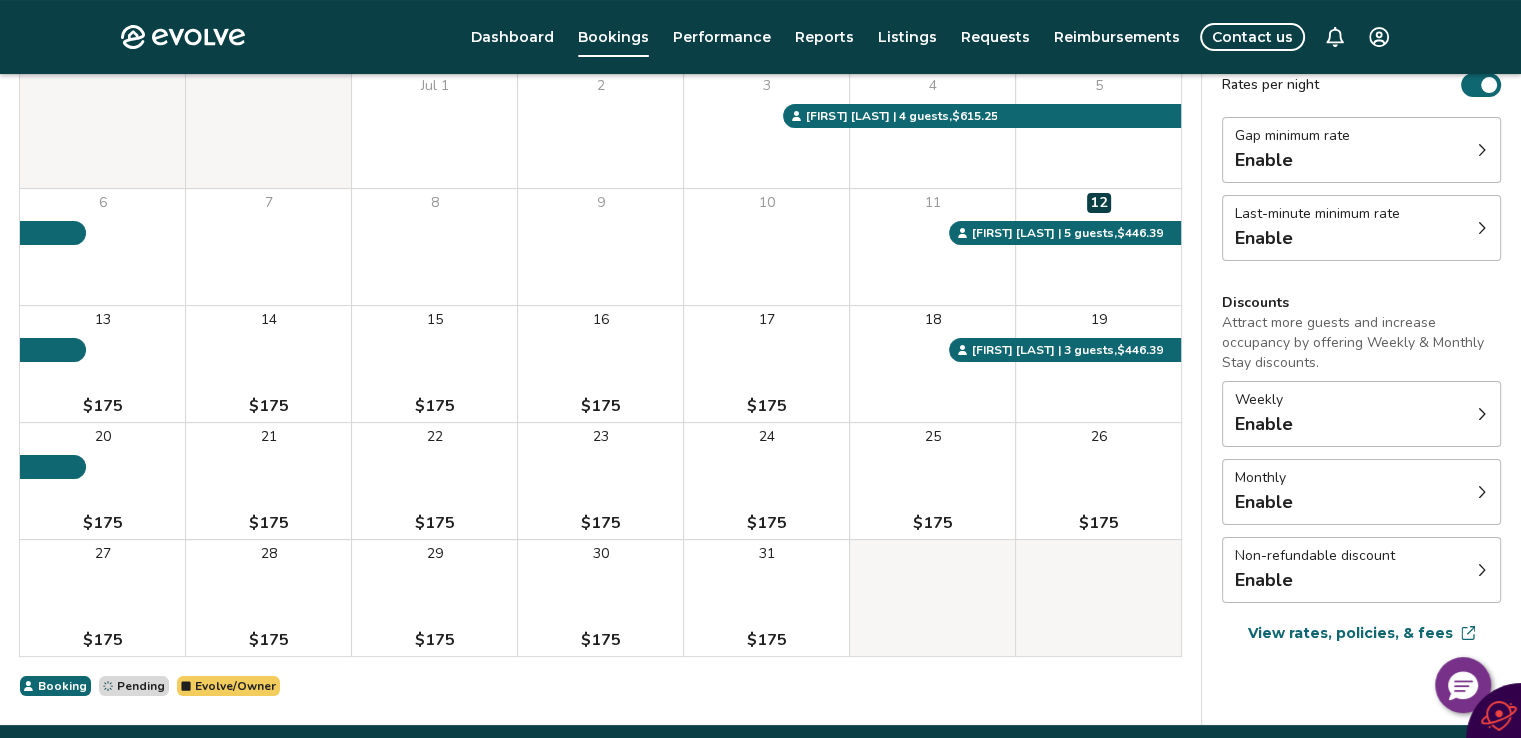 scroll, scrollTop: 296, scrollLeft: 0, axis: vertical 